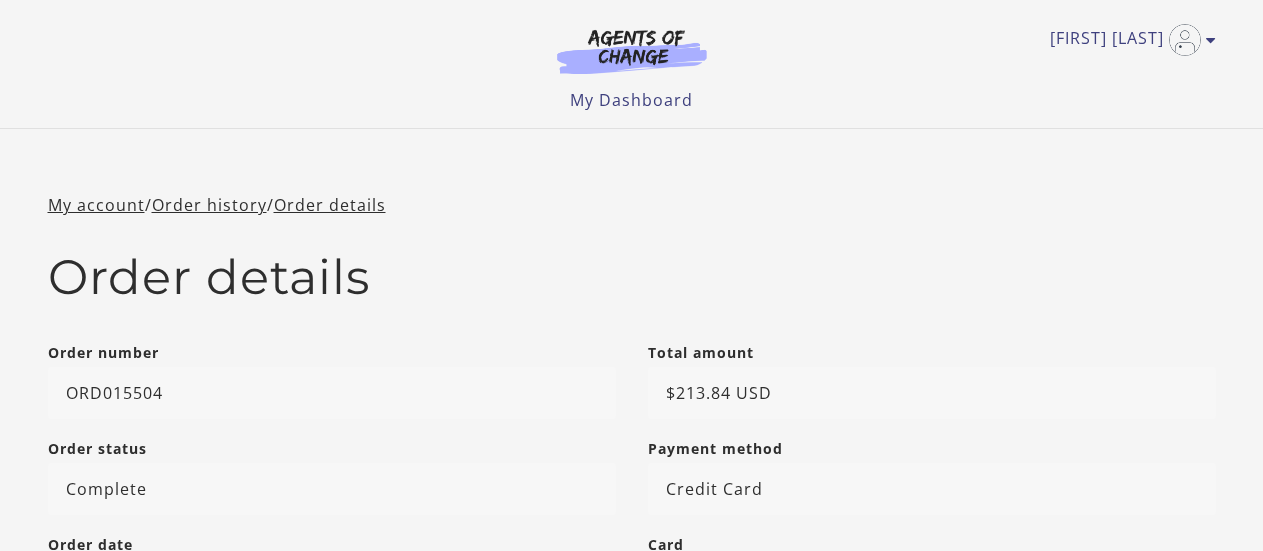 scroll, scrollTop: 434, scrollLeft: 0, axis: vertical 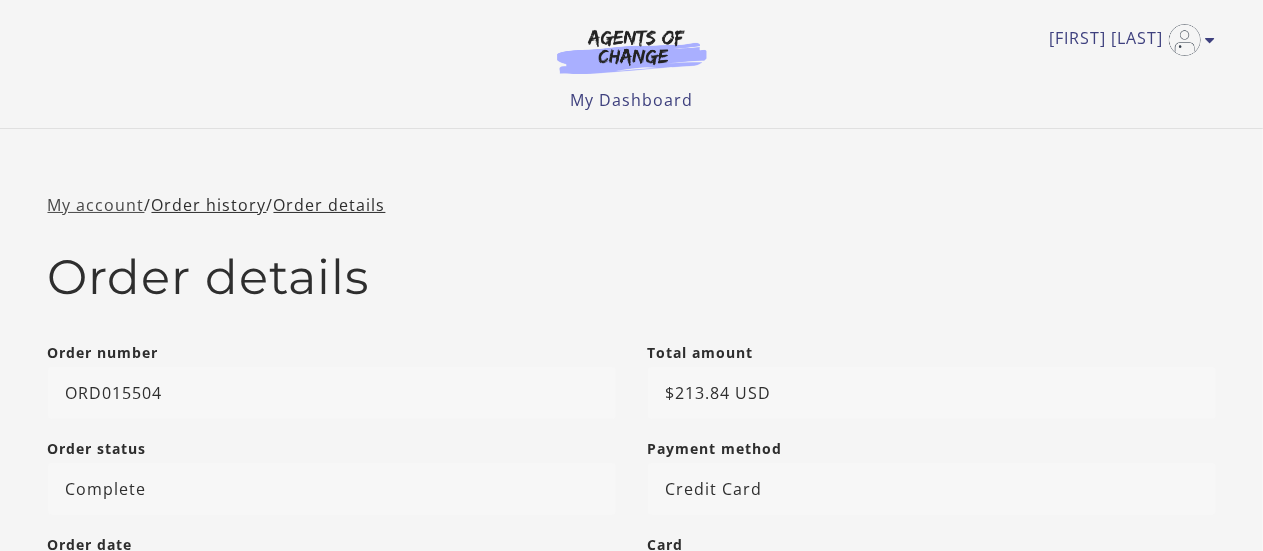 click on "My account" at bounding box center [96, 205] 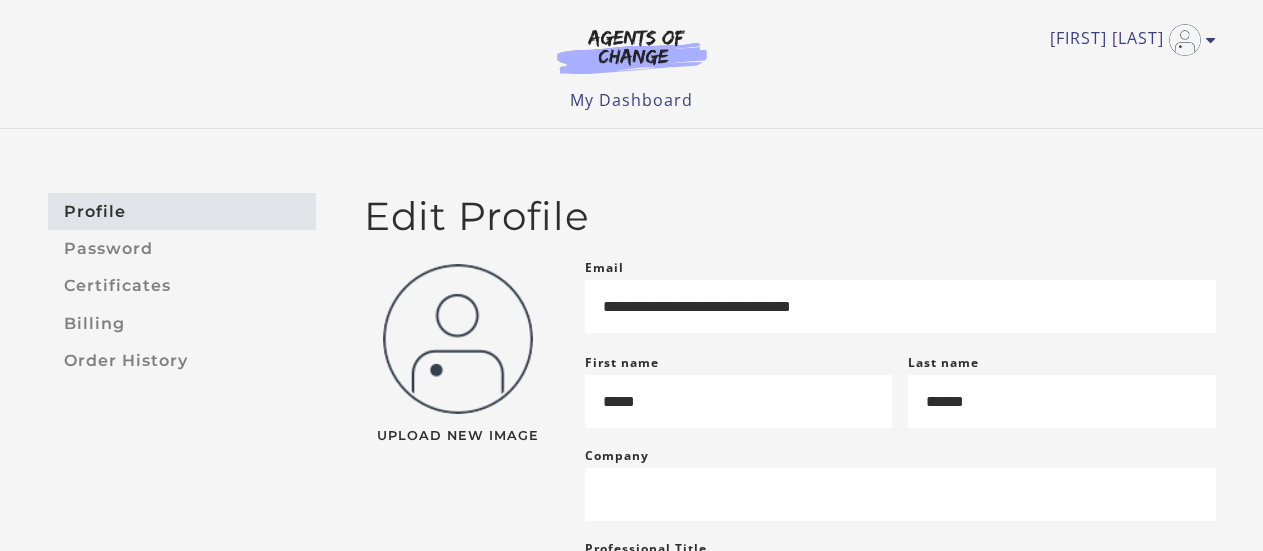 scroll, scrollTop: 0, scrollLeft: 0, axis: both 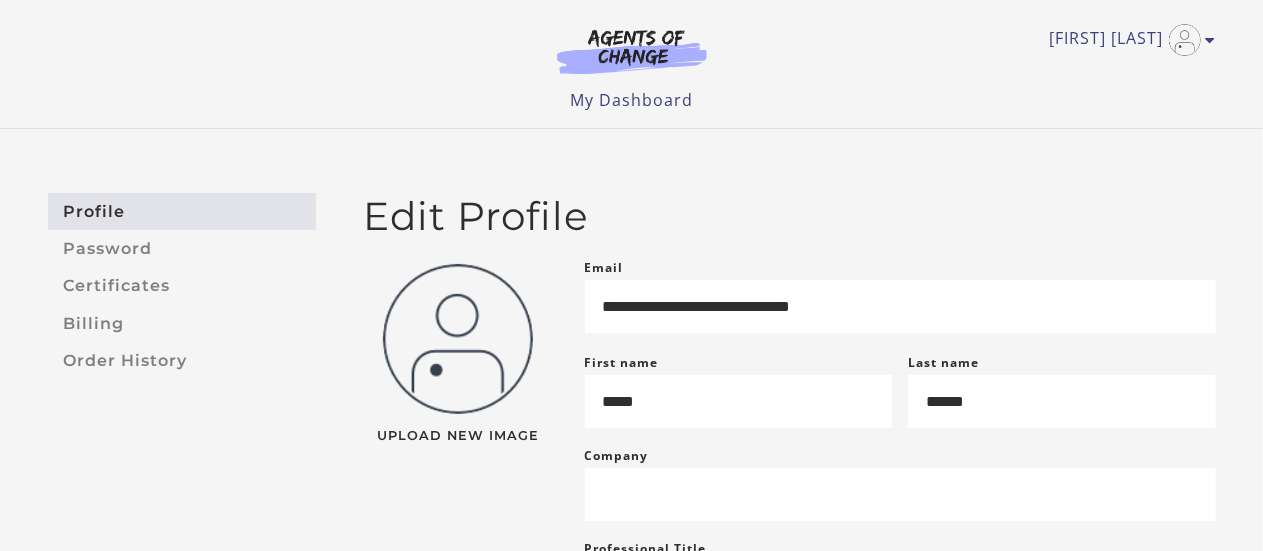 click at bounding box center [632, 51] 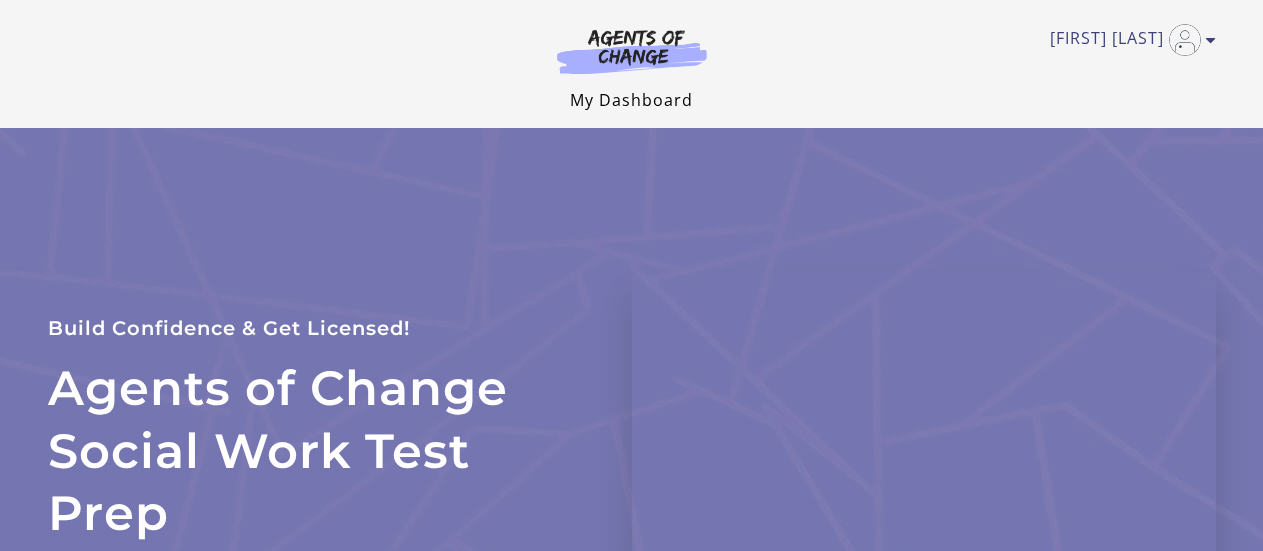 scroll, scrollTop: 0, scrollLeft: 0, axis: both 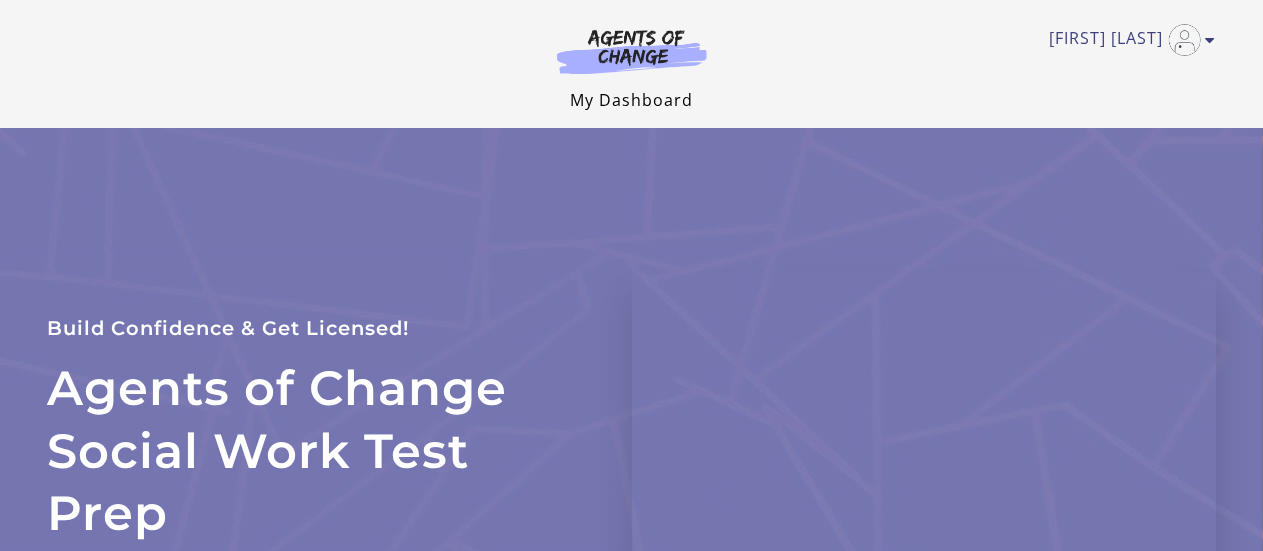 click on "My Dashboard" at bounding box center (631, 100) 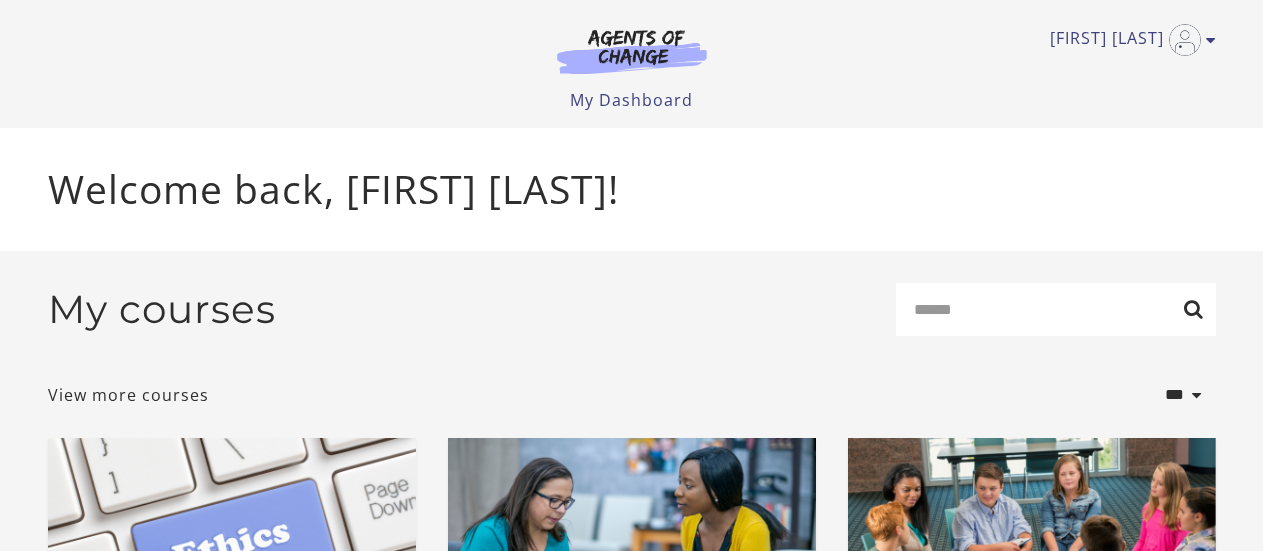 scroll, scrollTop: 86, scrollLeft: 0, axis: vertical 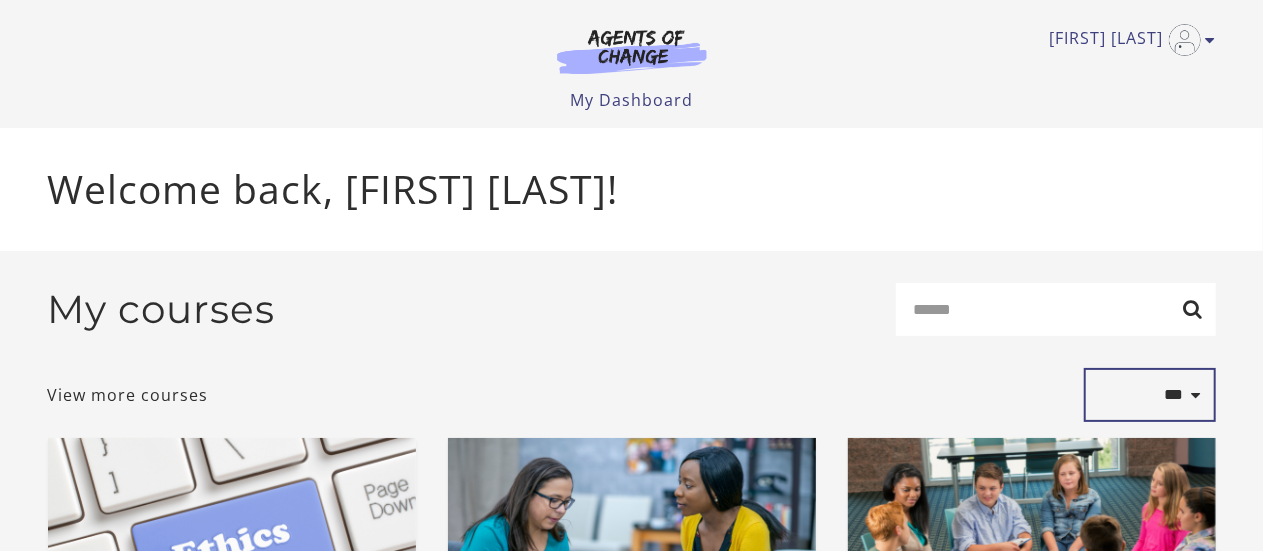 click on "**********" at bounding box center [1150, 395] 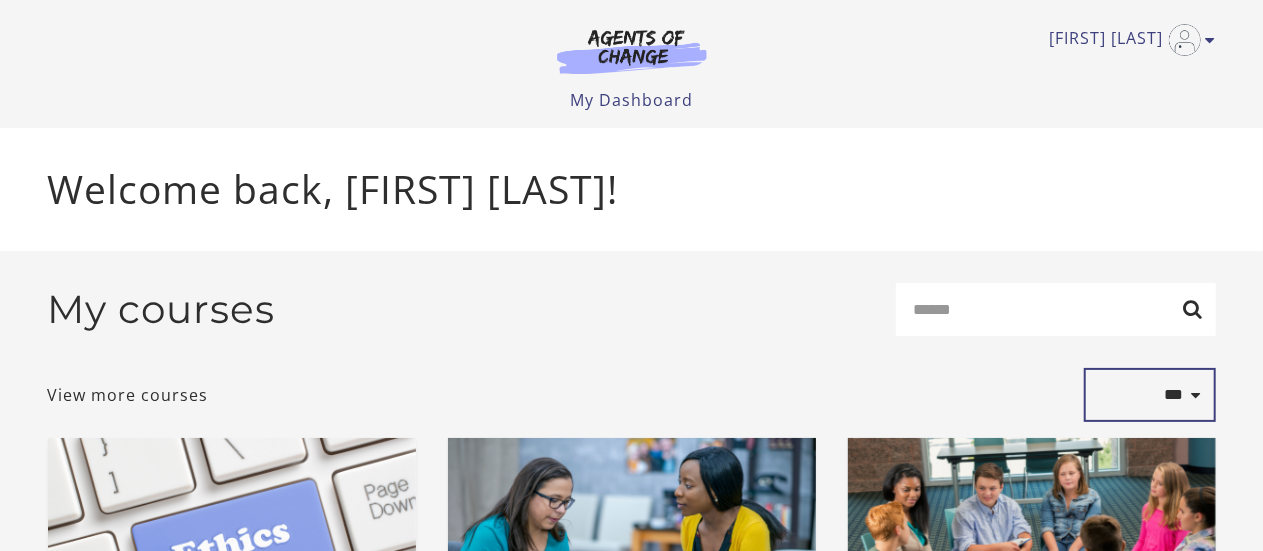 select on "**********" 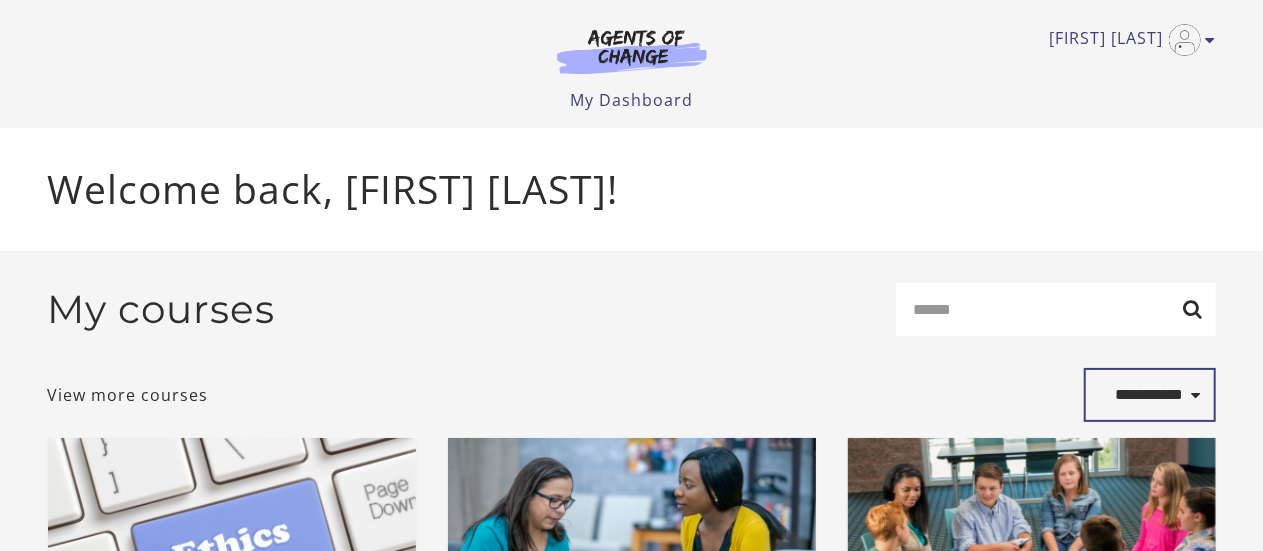 click on "**********" at bounding box center (1150, 395) 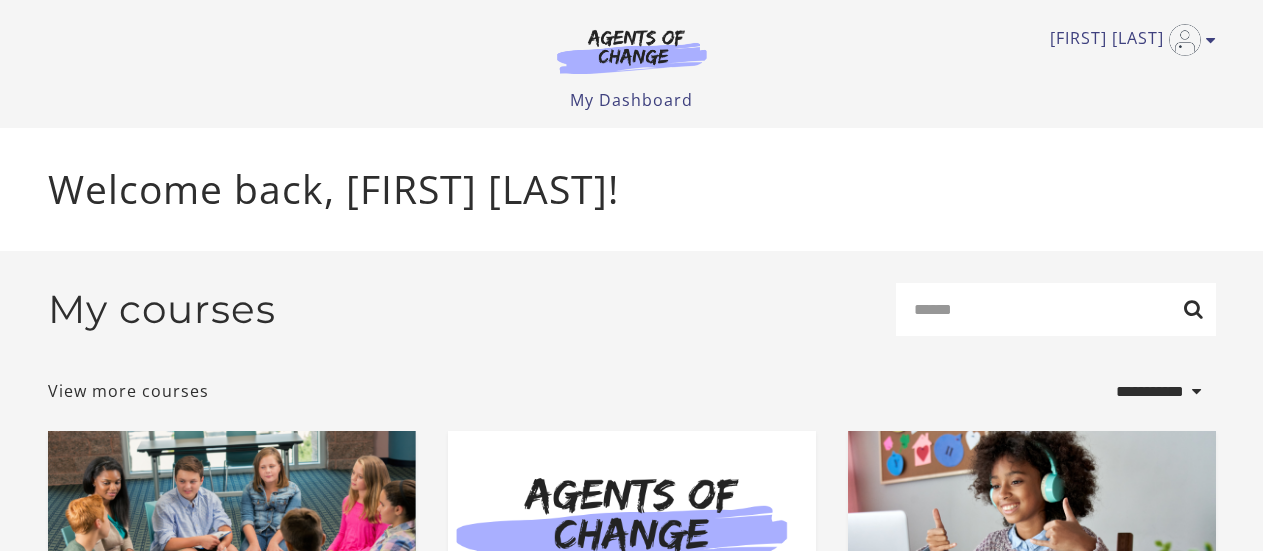 select on "**********" 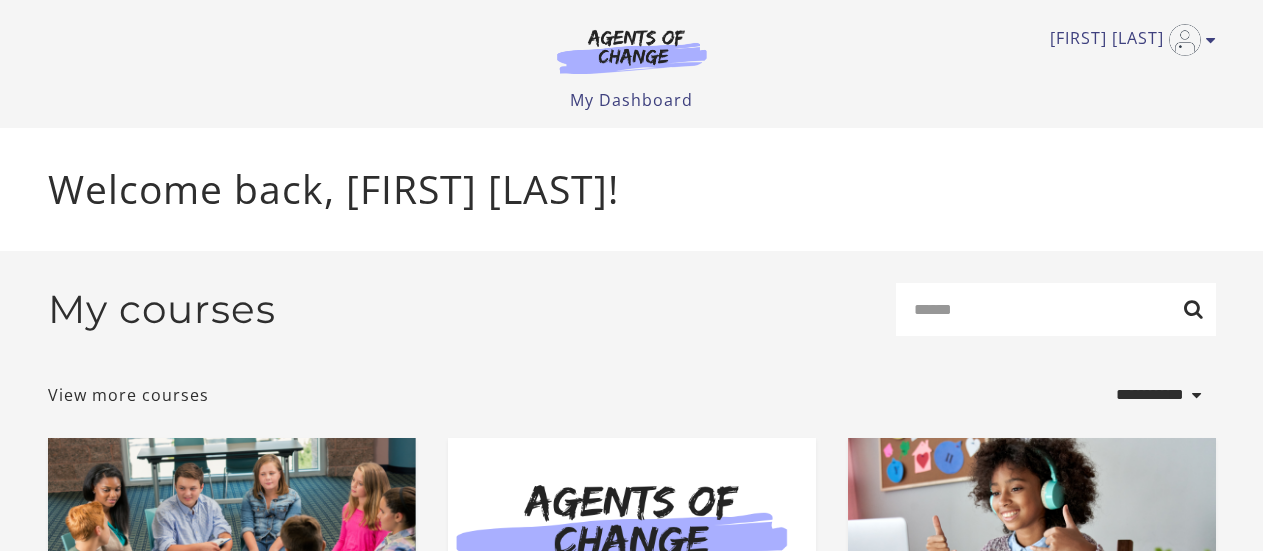 scroll, scrollTop: 0, scrollLeft: 0, axis: both 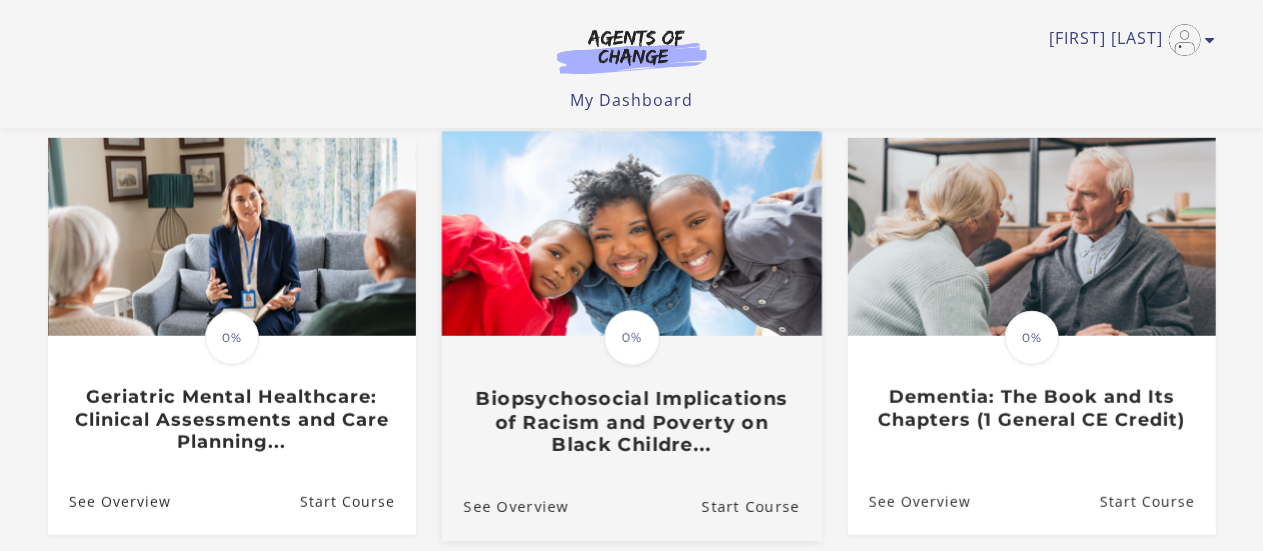 click at bounding box center [631, 234] 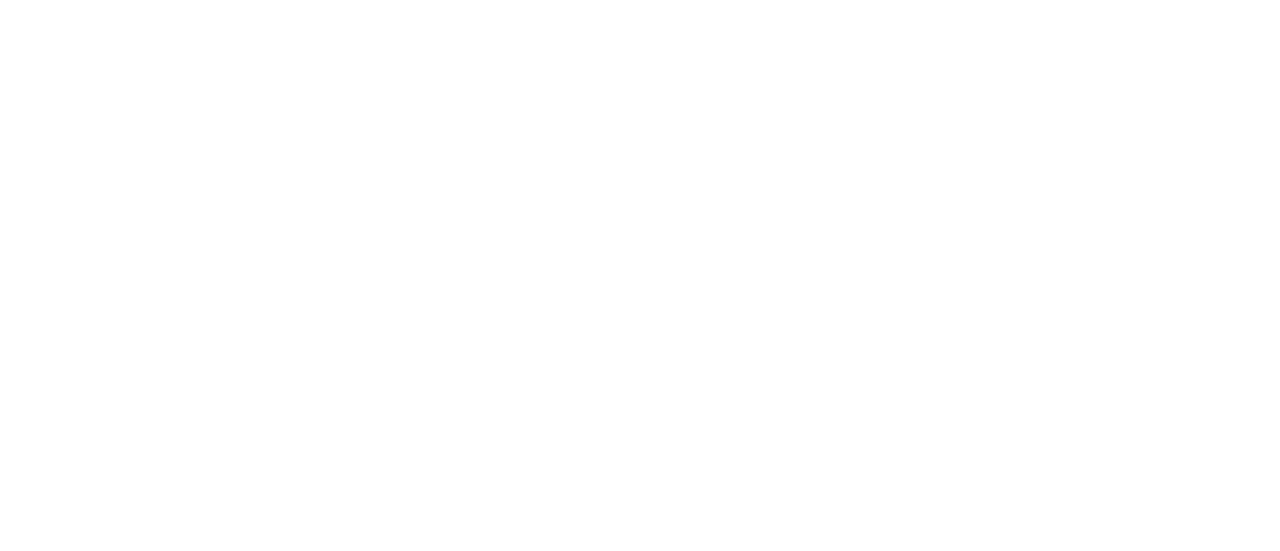 scroll, scrollTop: 0, scrollLeft: 0, axis: both 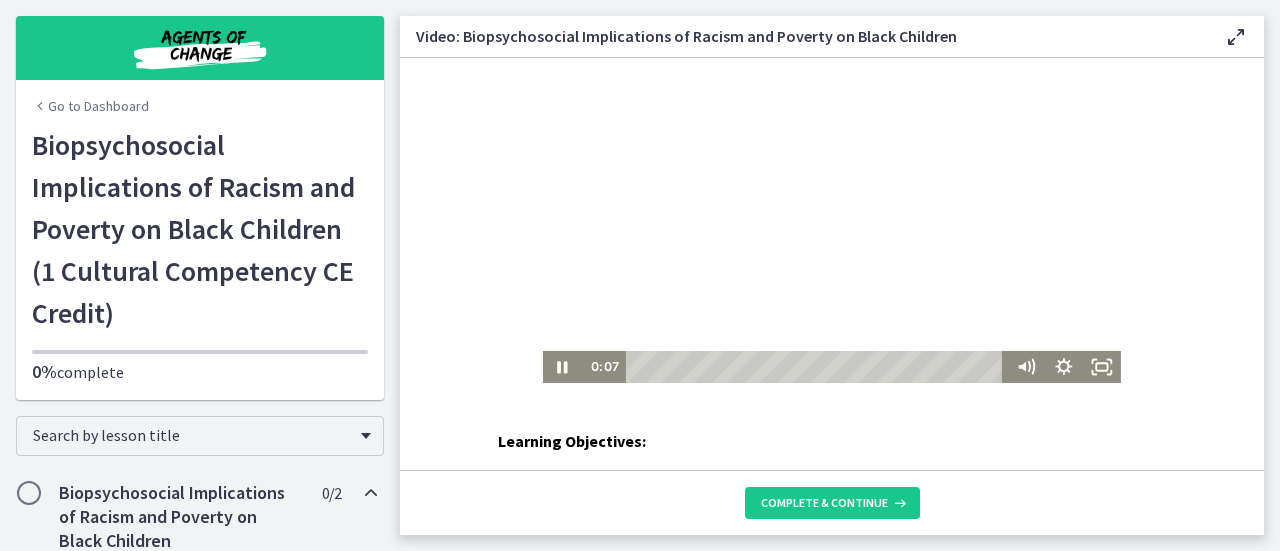 click at bounding box center [832, 220] 